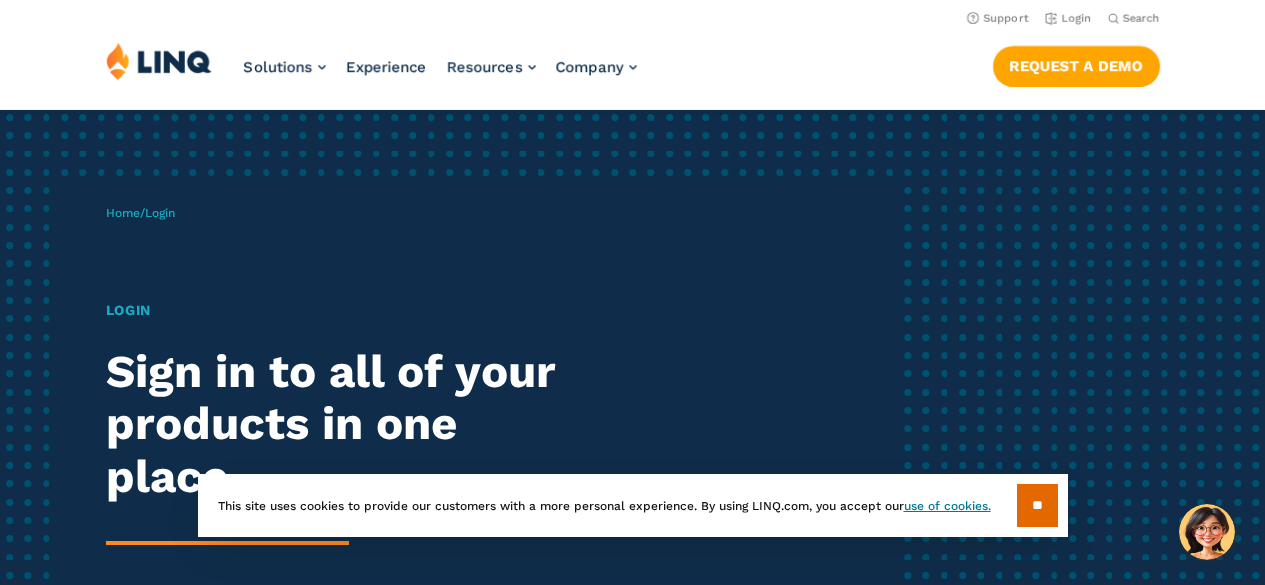 scroll, scrollTop: 0, scrollLeft: 0, axis: both 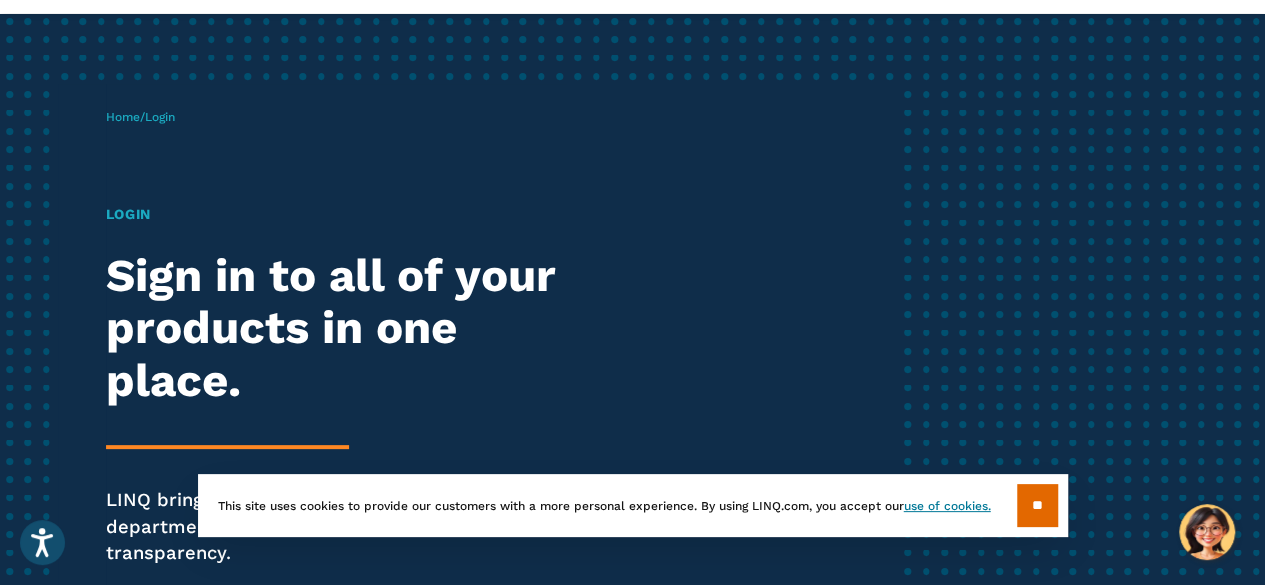 click on "Home  /  Login
Login
Sign in to all of your products in one place.
LINQ brings together students, parents and all your departments to improve efficiency and transparency." at bounding box center (501, 365) 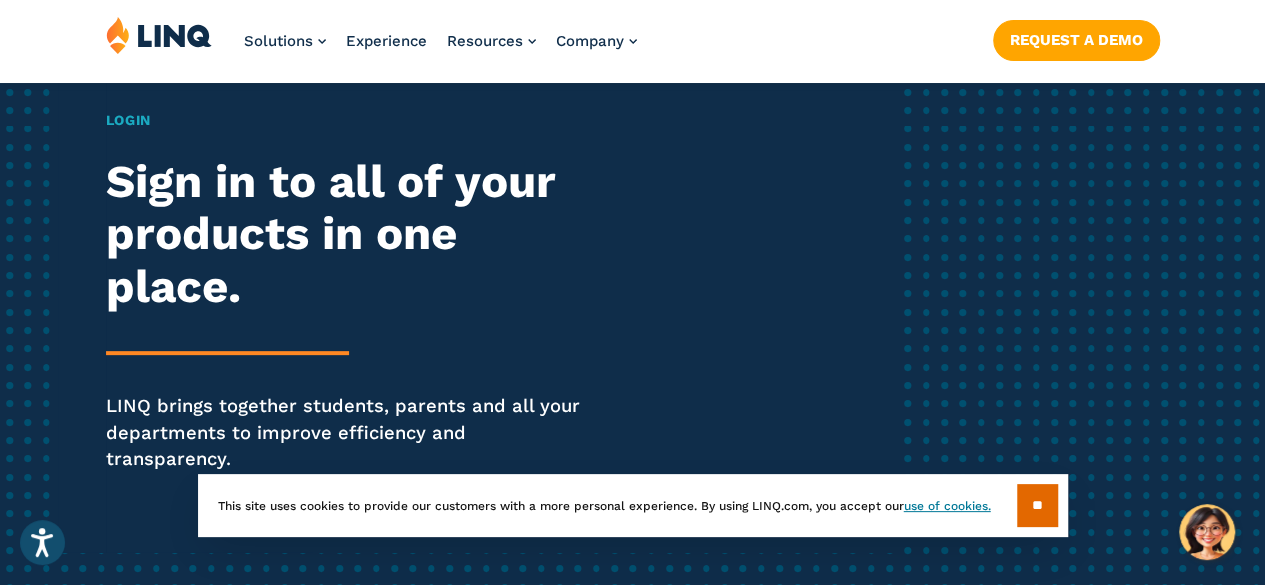 scroll, scrollTop: 0, scrollLeft: 0, axis: both 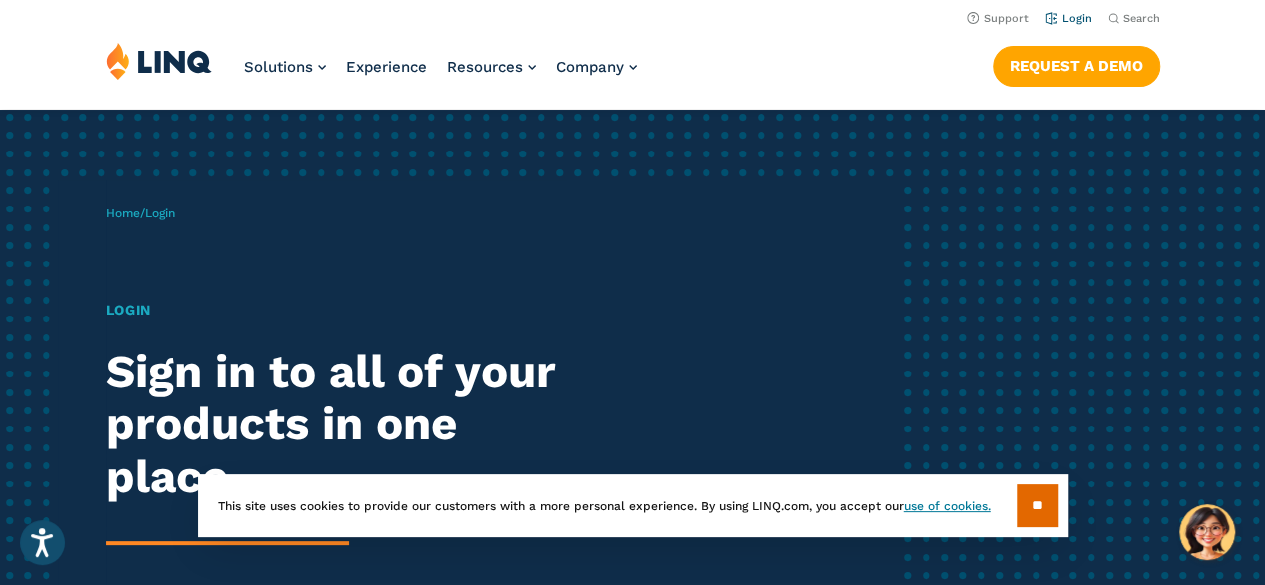 click on "Login" at bounding box center (1068, 18) 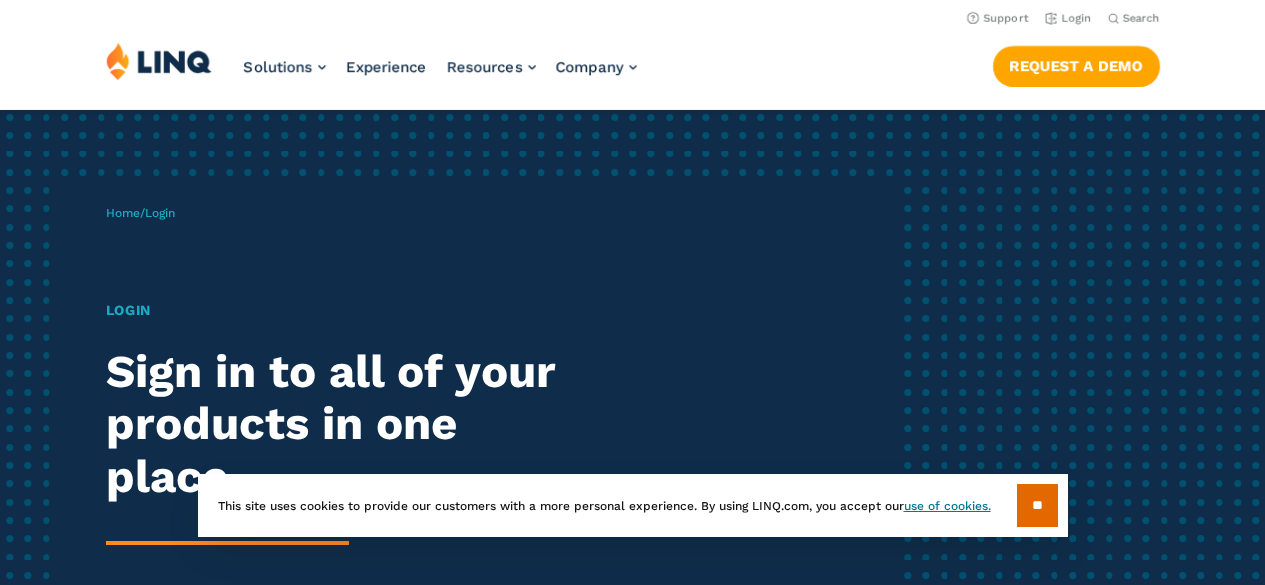 scroll, scrollTop: 0, scrollLeft: 0, axis: both 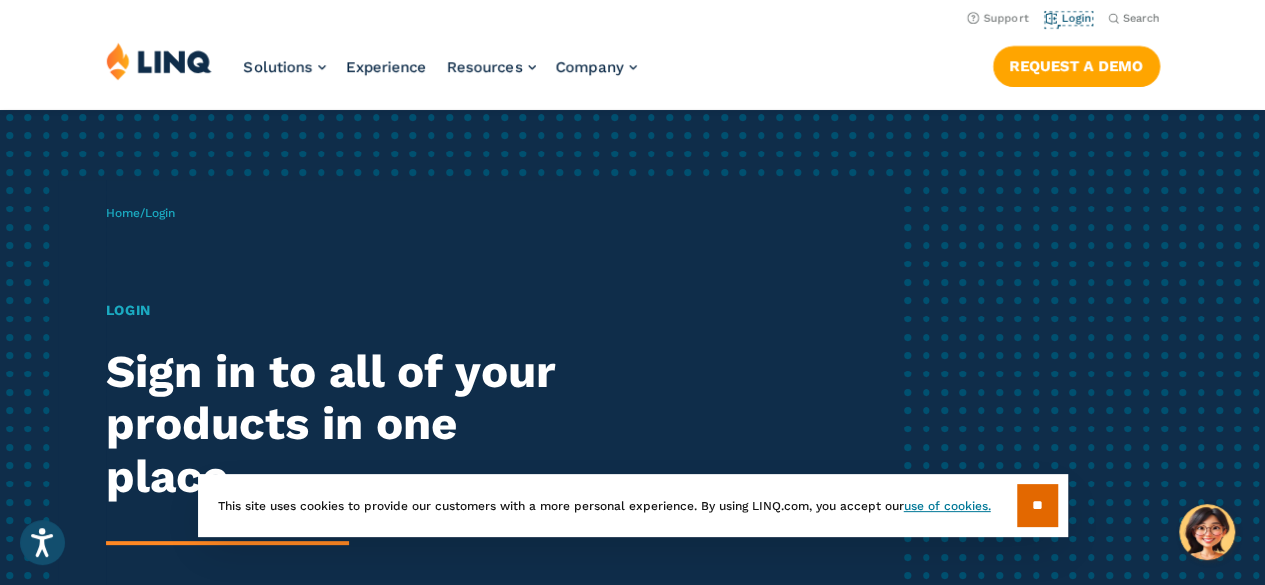 click on "Login" at bounding box center [1068, 18] 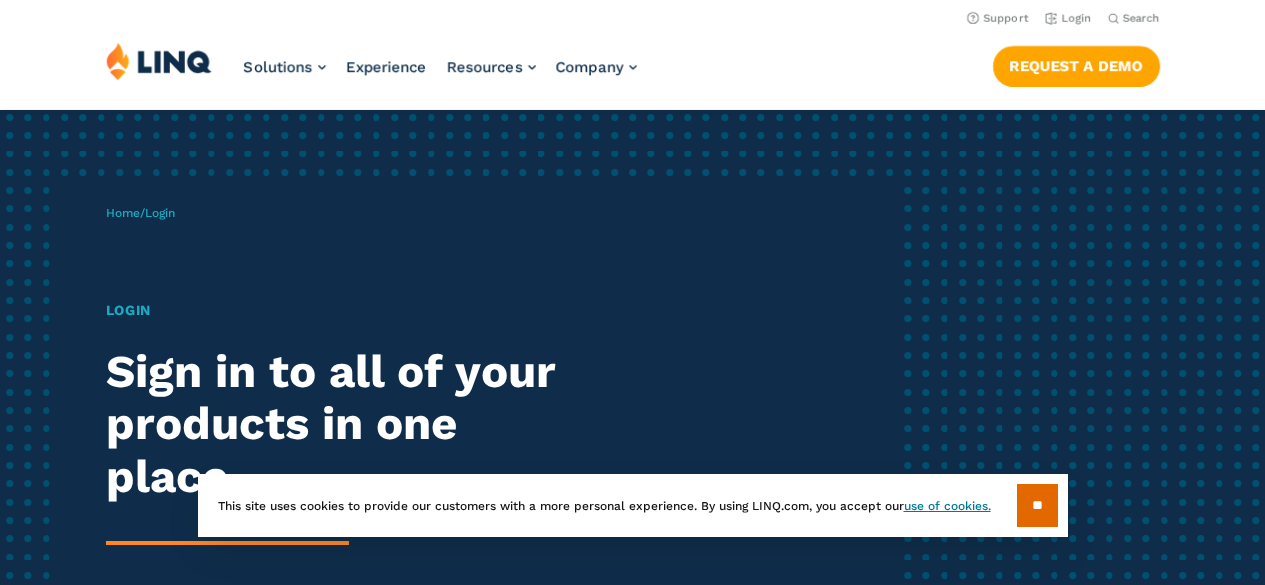 scroll, scrollTop: 0, scrollLeft: 0, axis: both 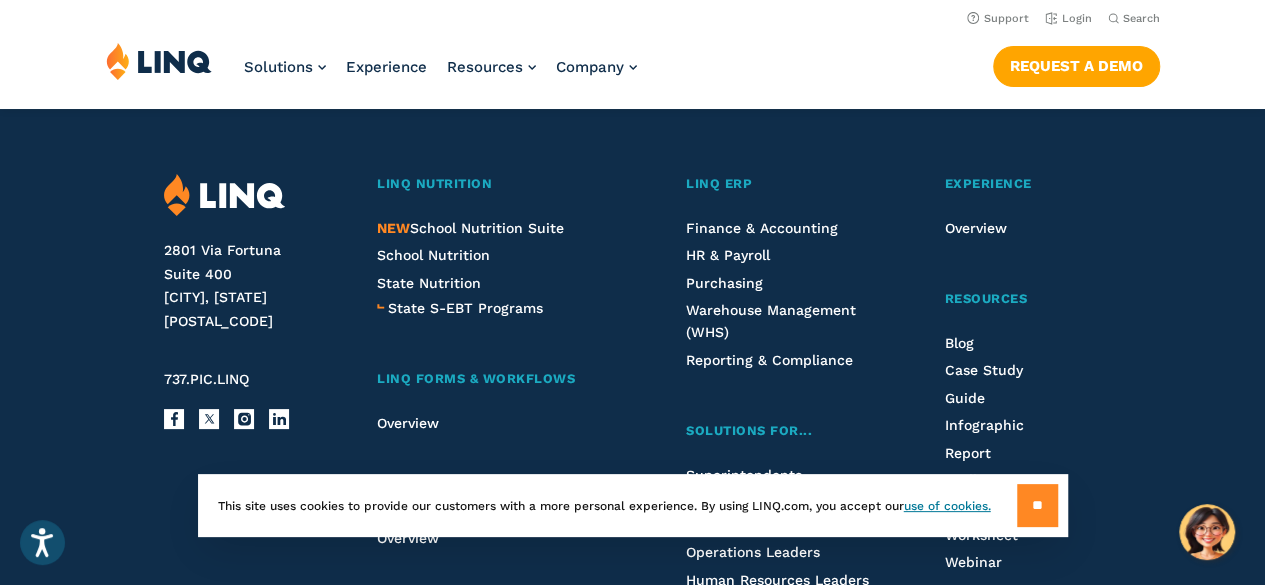 click on "**" at bounding box center (1037, 505) 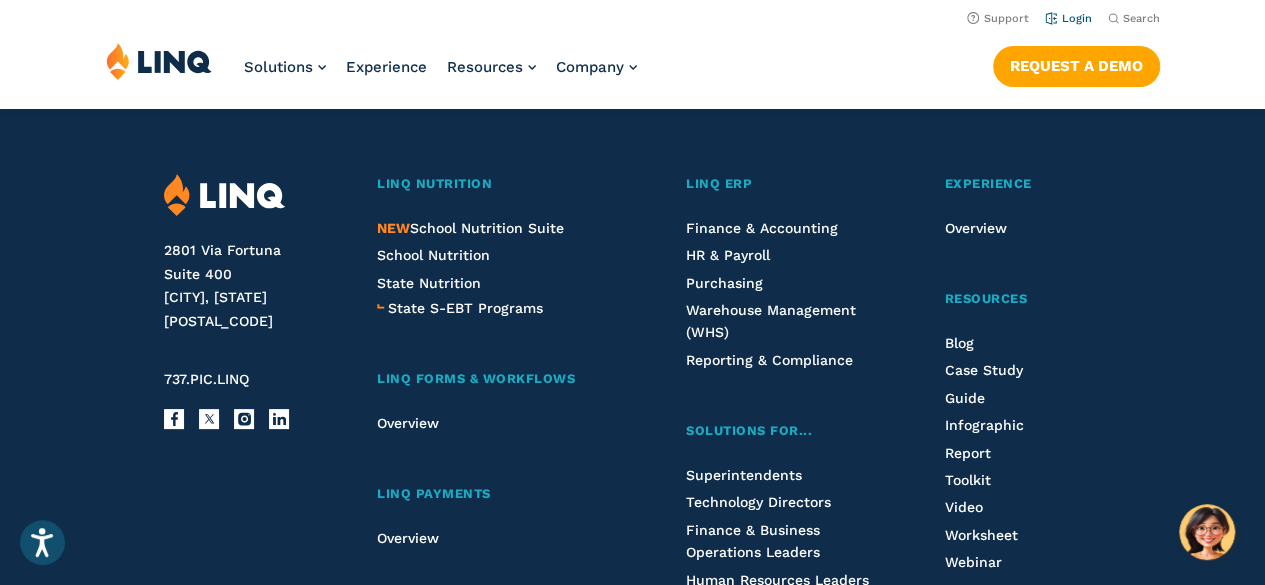 click on "Login" at bounding box center (1068, 18) 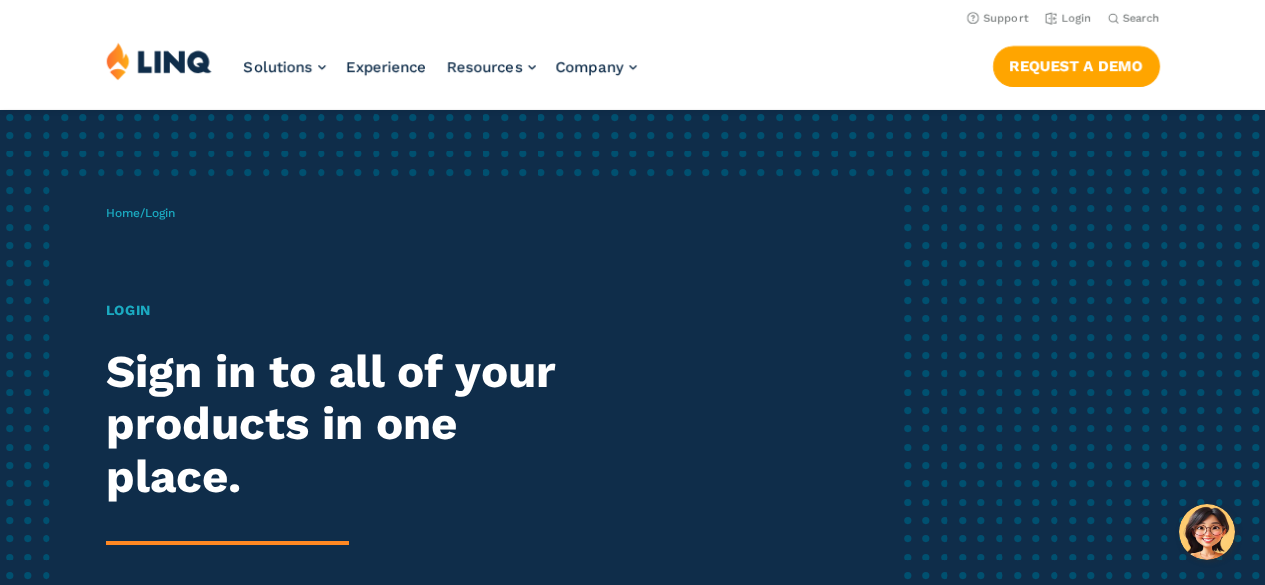 scroll, scrollTop: 0, scrollLeft: 0, axis: both 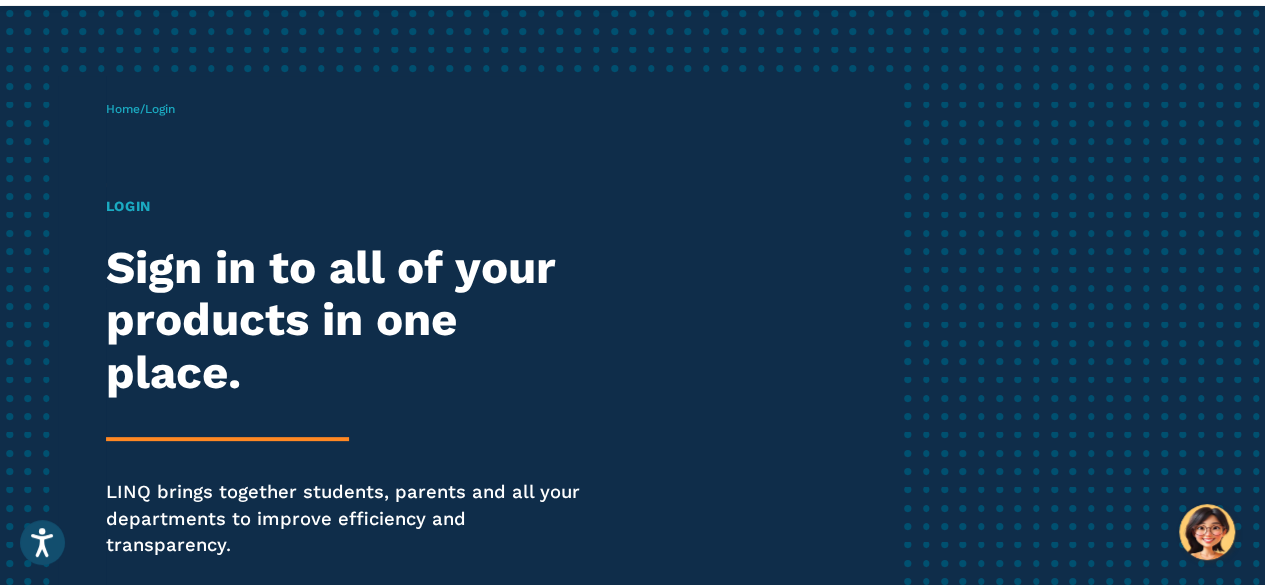 click on "Login
Sign in to all of your products in one place.
LINQ brings together students, parents and all your departments to improve efficiency and transparency." at bounding box center (349, 405) 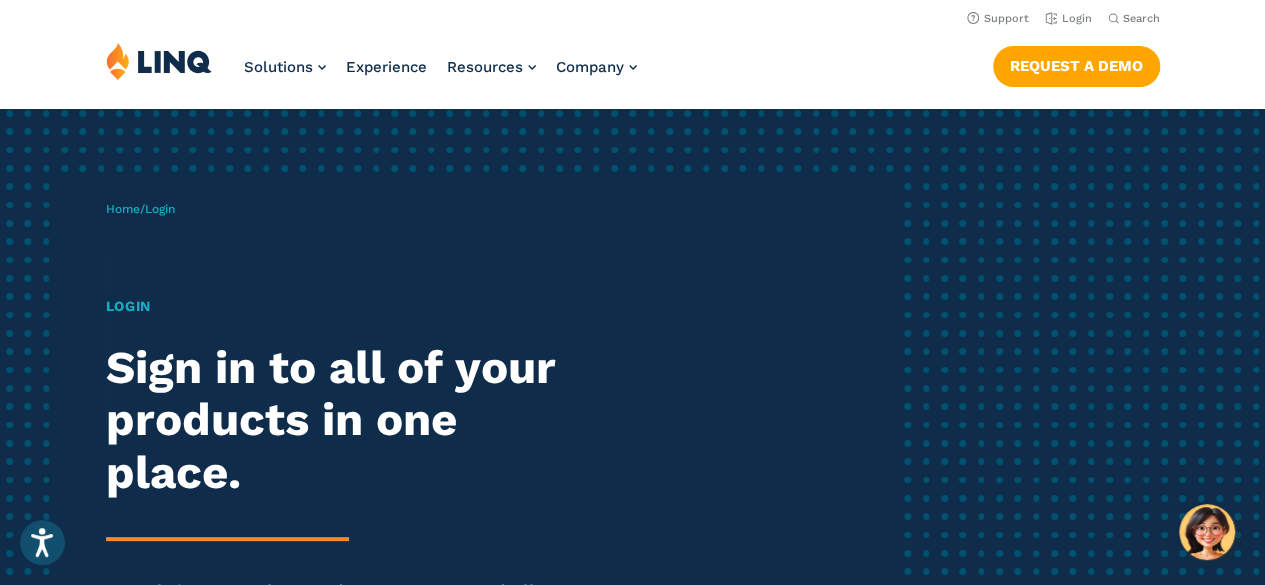 scroll, scrollTop: 3, scrollLeft: 0, axis: vertical 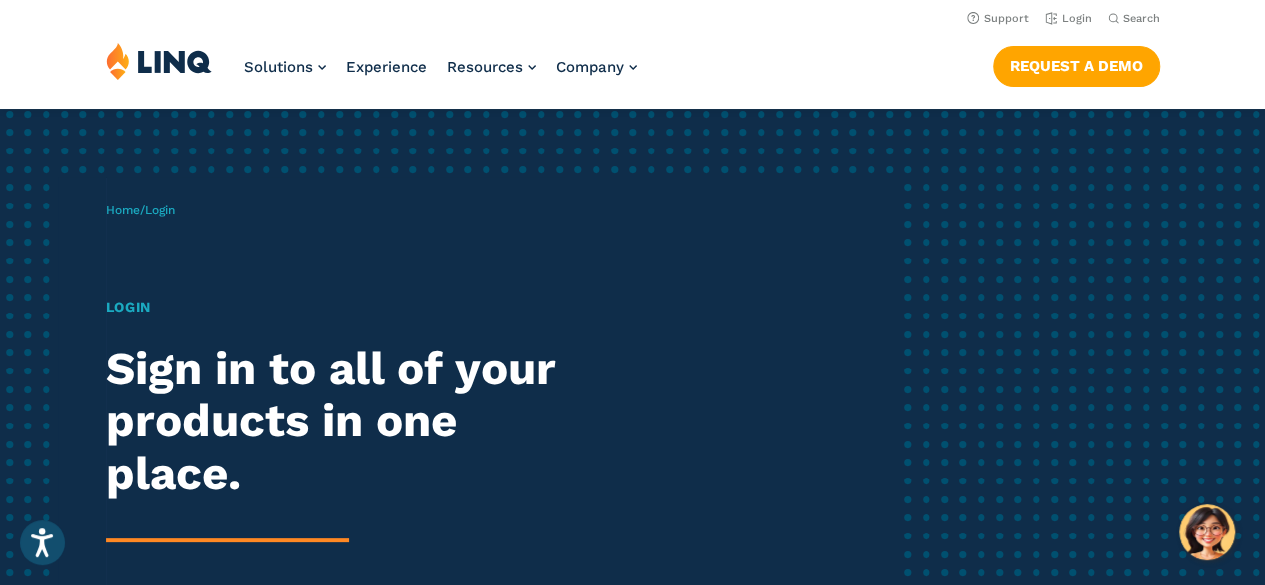click on "Login" at bounding box center (349, 307) 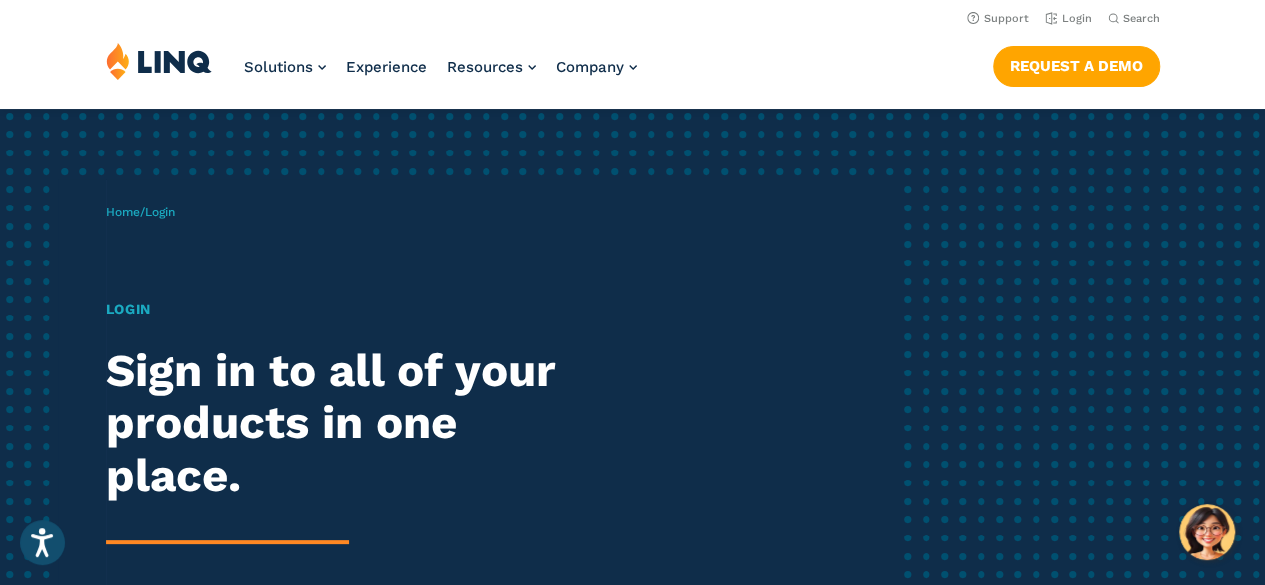 scroll, scrollTop: 0, scrollLeft: 0, axis: both 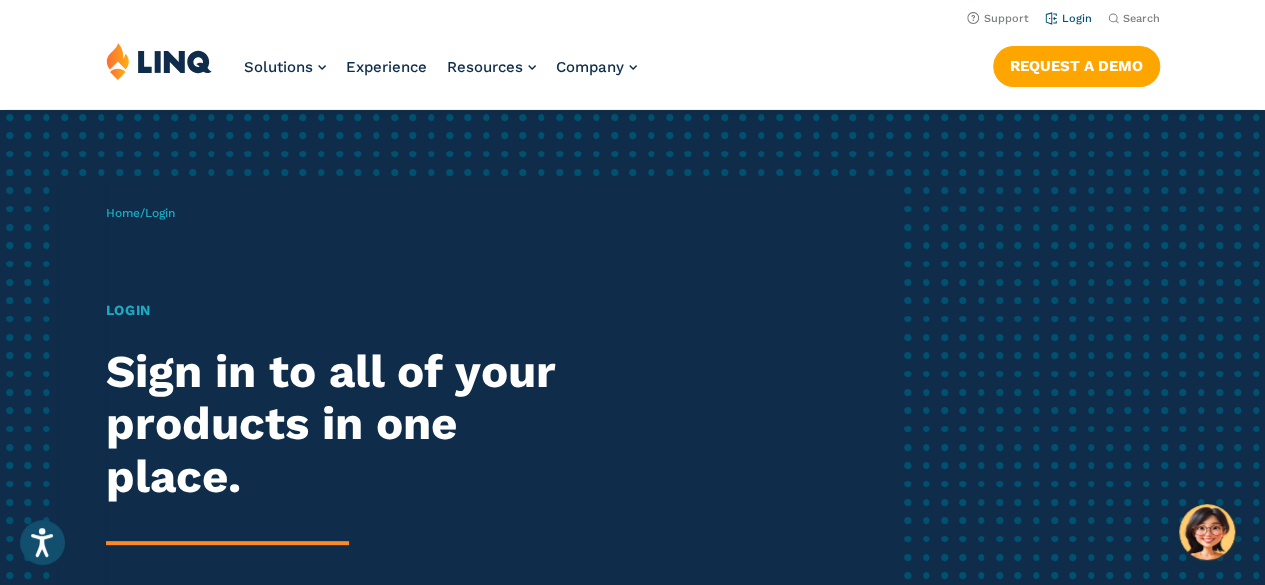 click on "Login" at bounding box center [1068, 18] 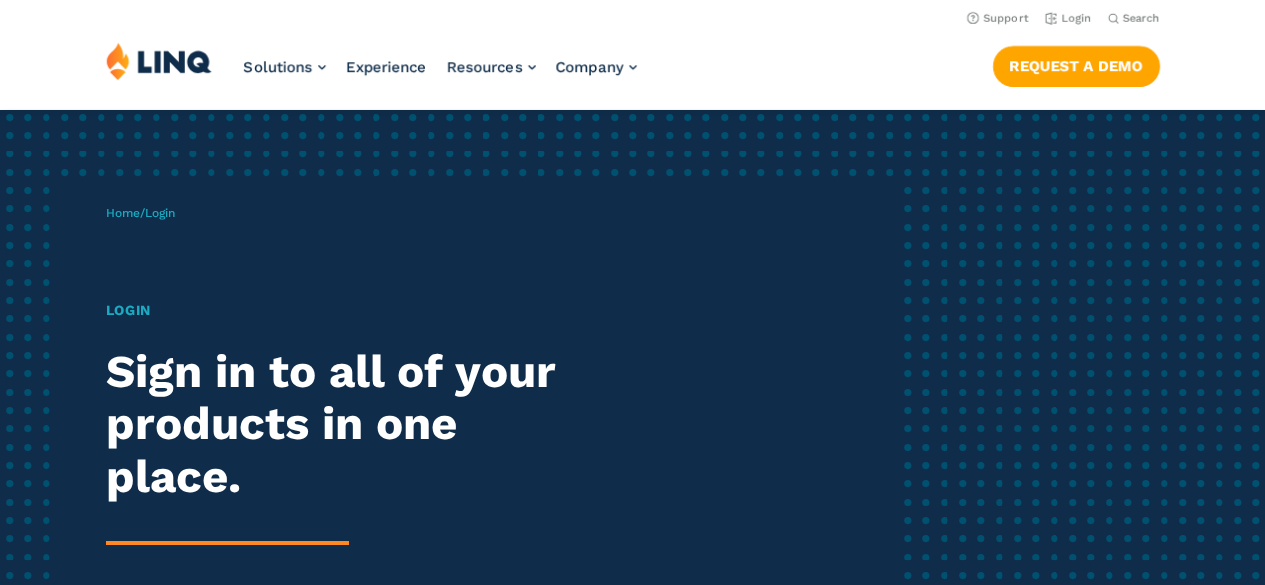 scroll, scrollTop: 0, scrollLeft: 0, axis: both 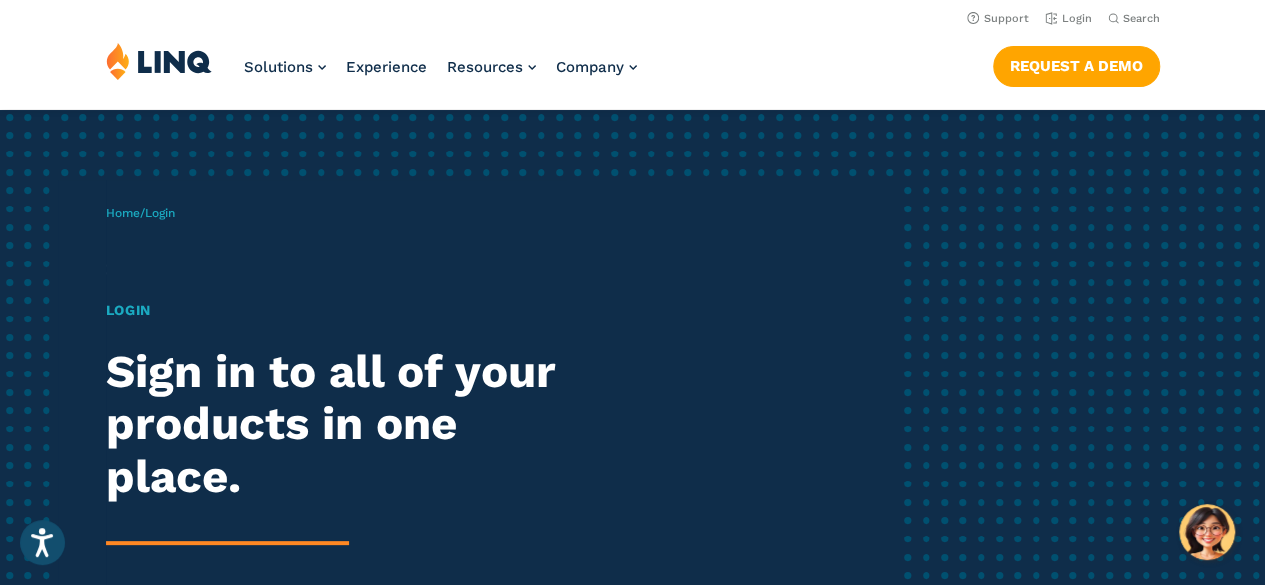 click on "Login" at bounding box center (160, 213) 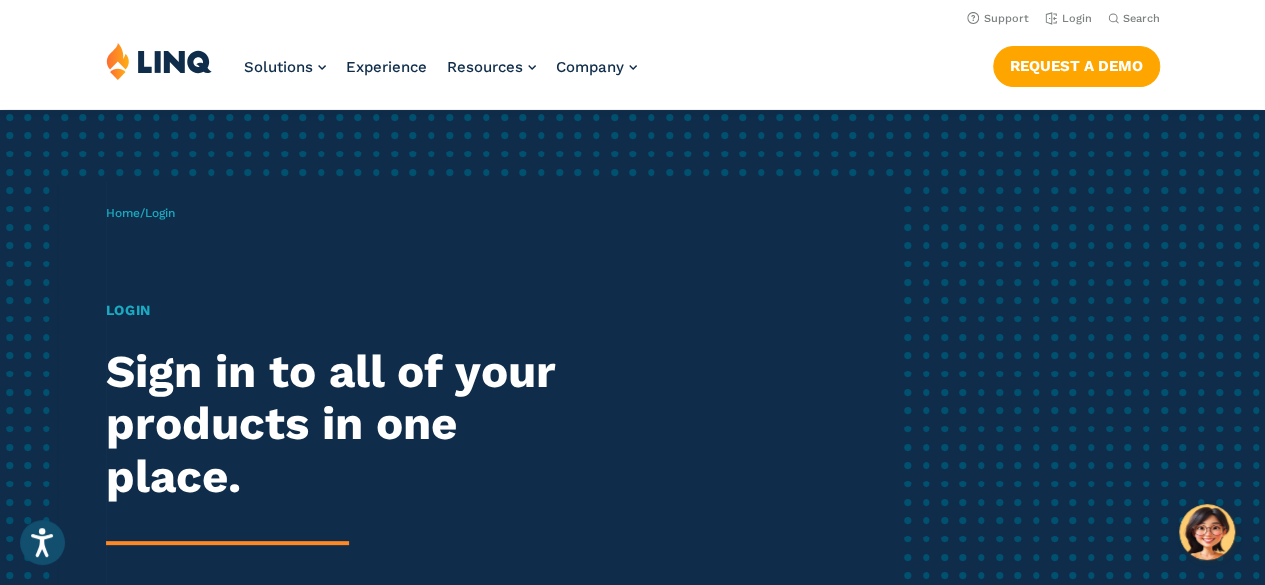 click on "Login" at bounding box center (349, 310) 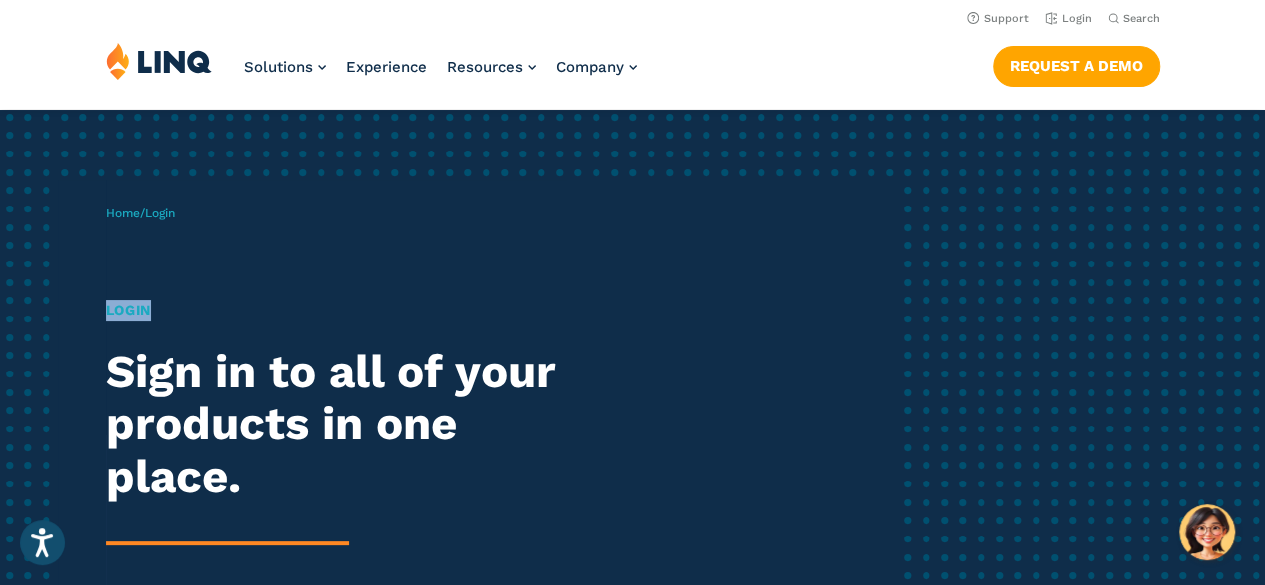click on "Login" at bounding box center [349, 310] 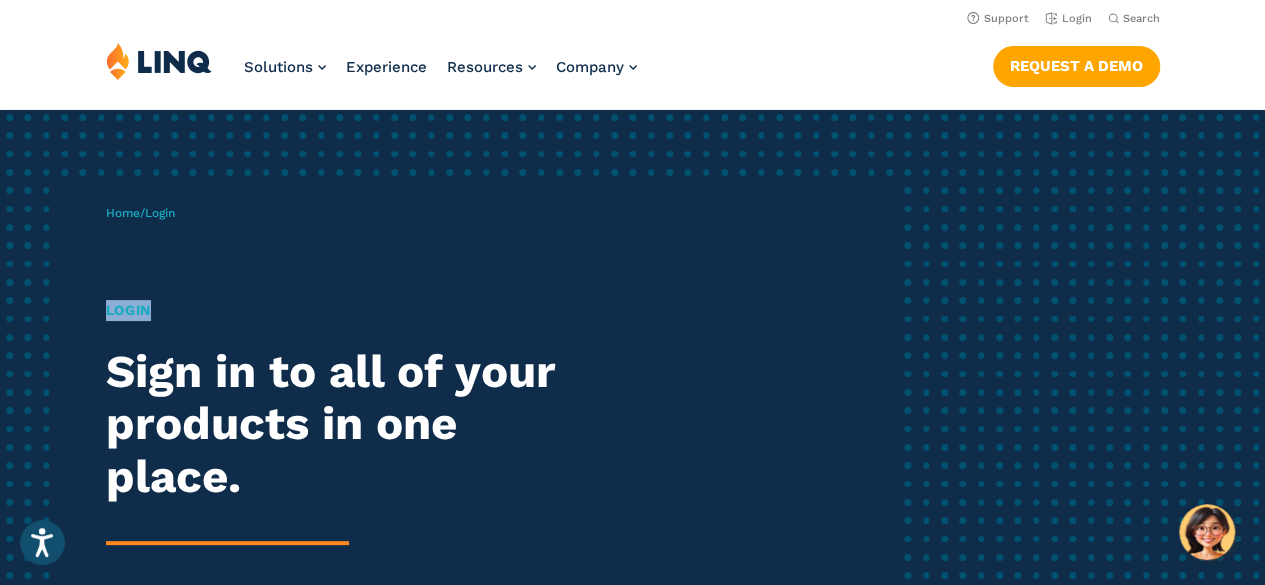 click on "Home  /  Login
Login
Sign in to all of your products in one place.
LINQ brings together students, parents and all your departments to improve efficiency and transparency." at bounding box center (501, 461) 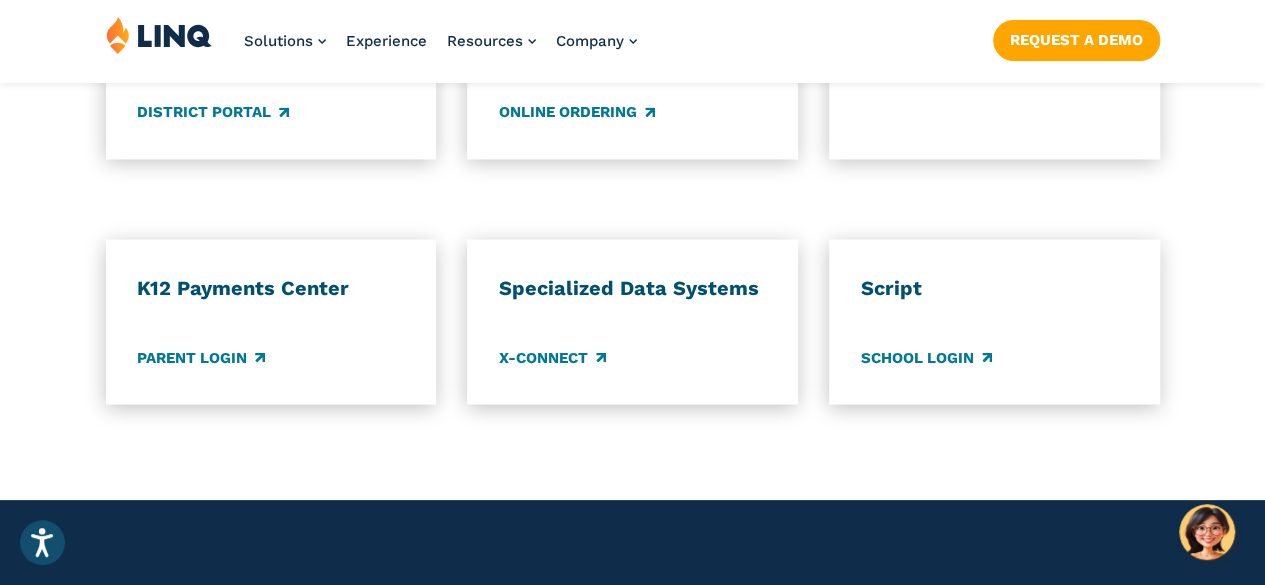 scroll, scrollTop: 1740, scrollLeft: 0, axis: vertical 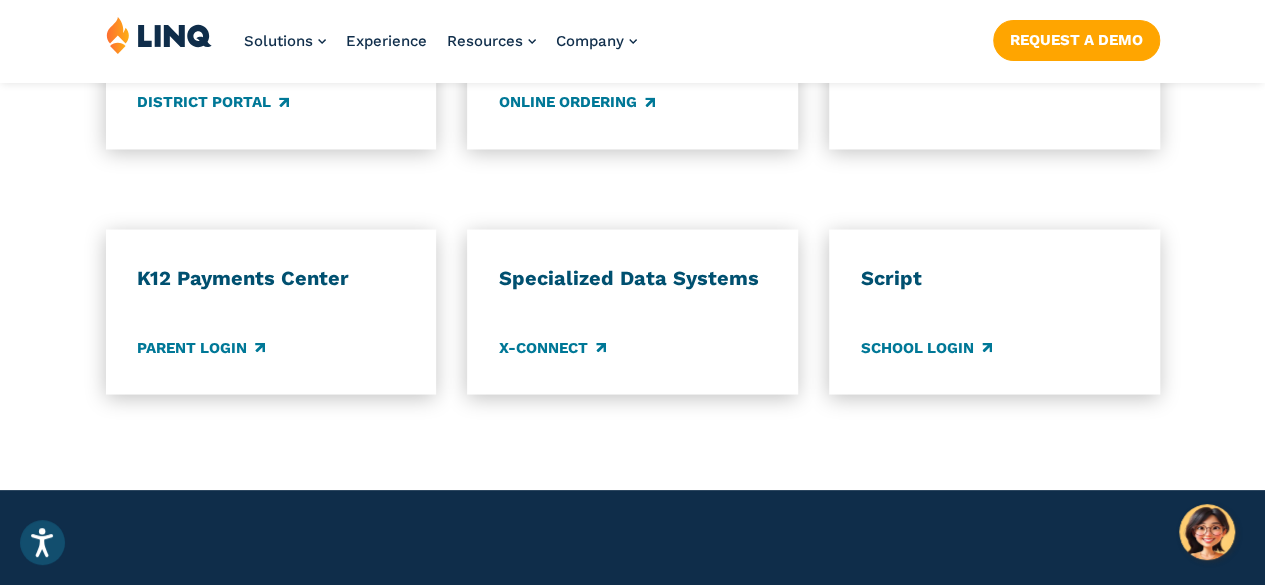 click on "Specialized Data Systems
X-Connect" at bounding box center [632, 311] 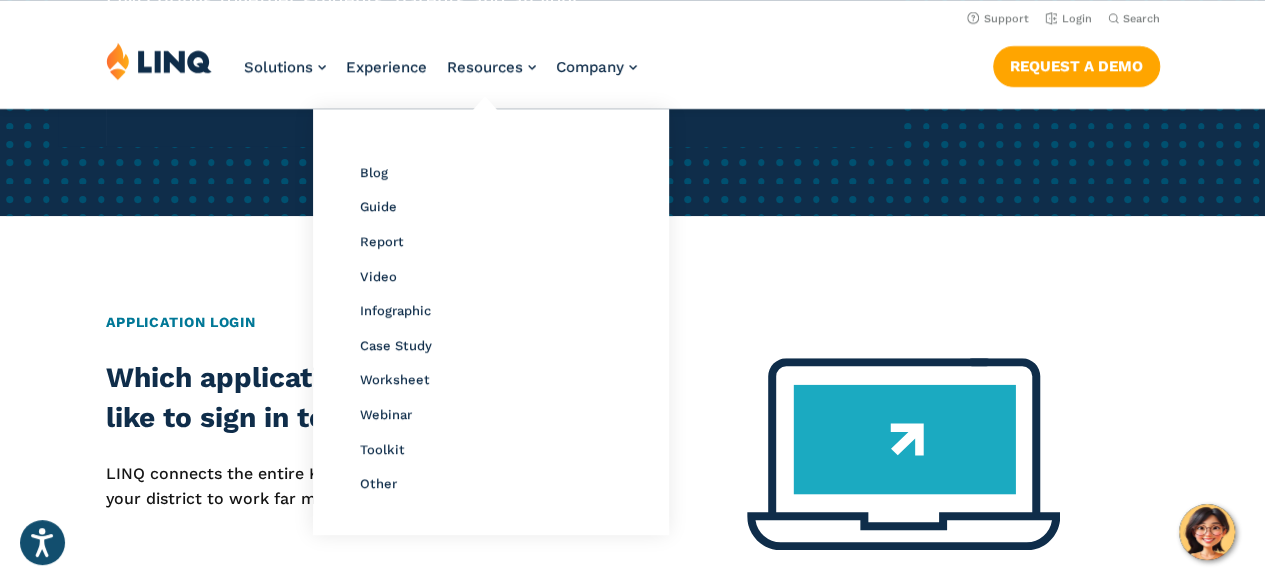 scroll, scrollTop: 532, scrollLeft: 0, axis: vertical 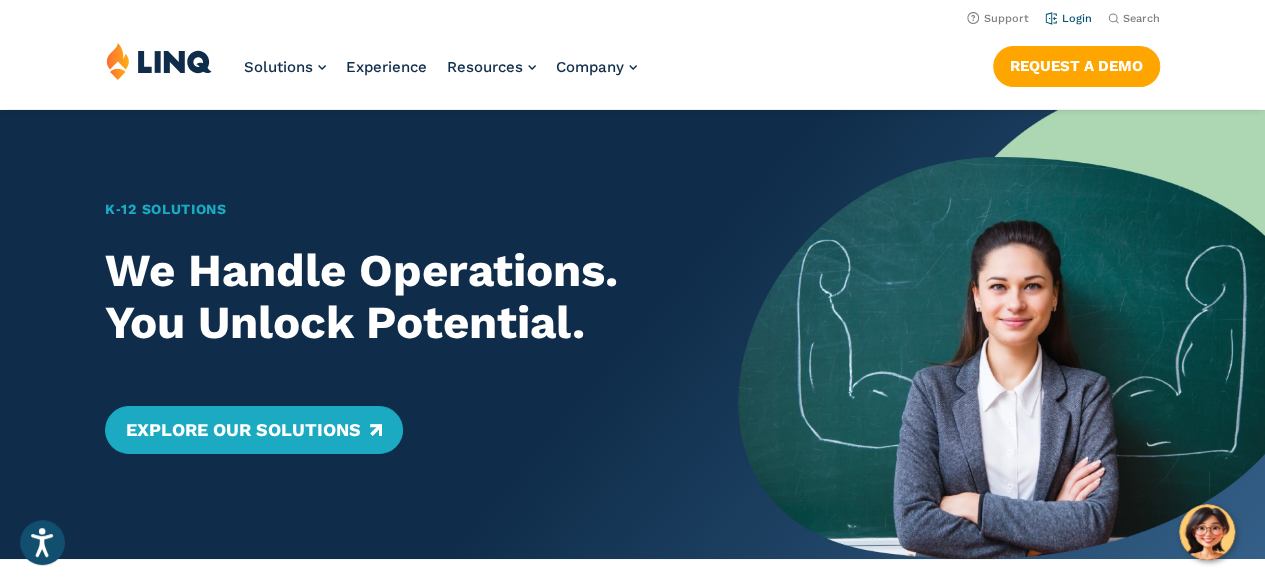 click on "Login" at bounding box center [1068, 18] 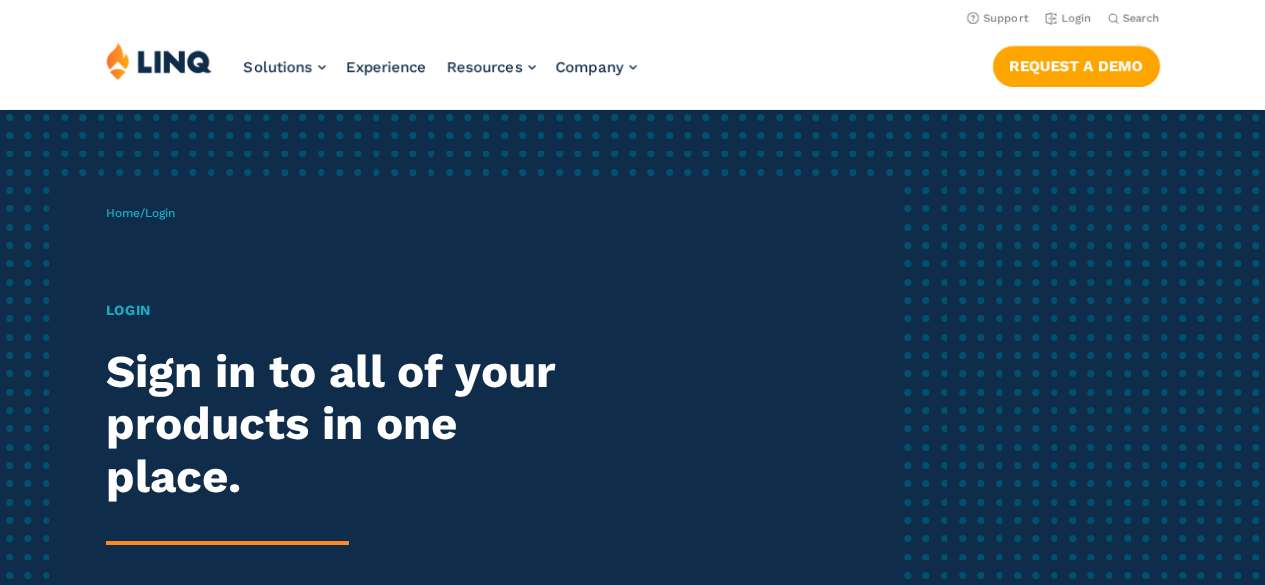 scroll, scrollTop: 0, scrollLeft: 0, axis: both 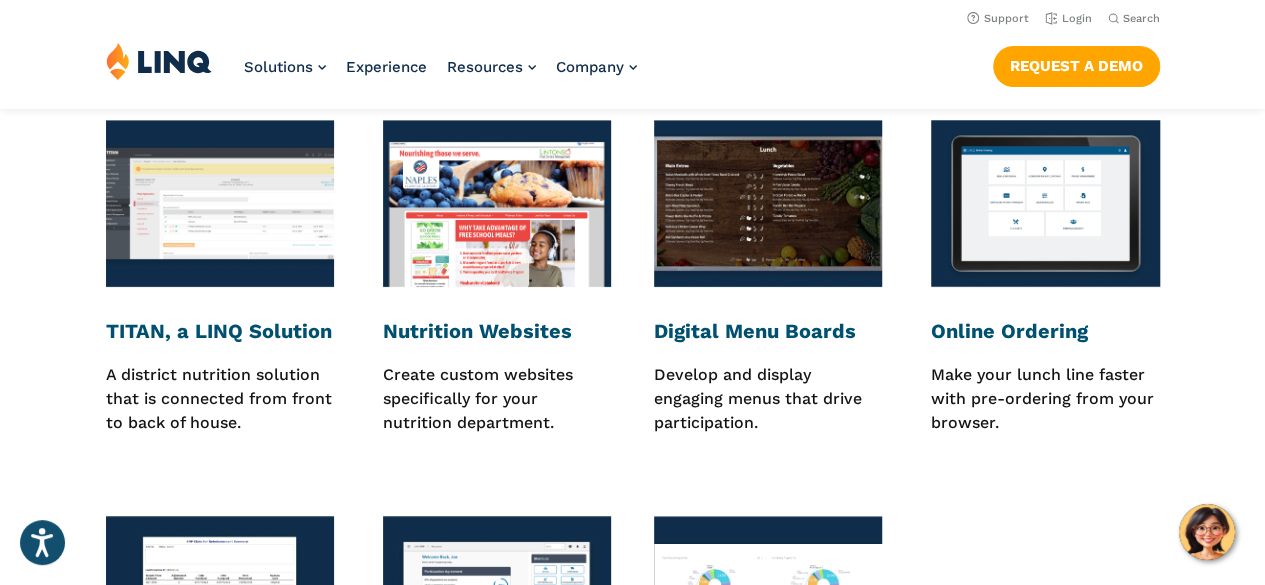 click at bounding box center (220, 203) 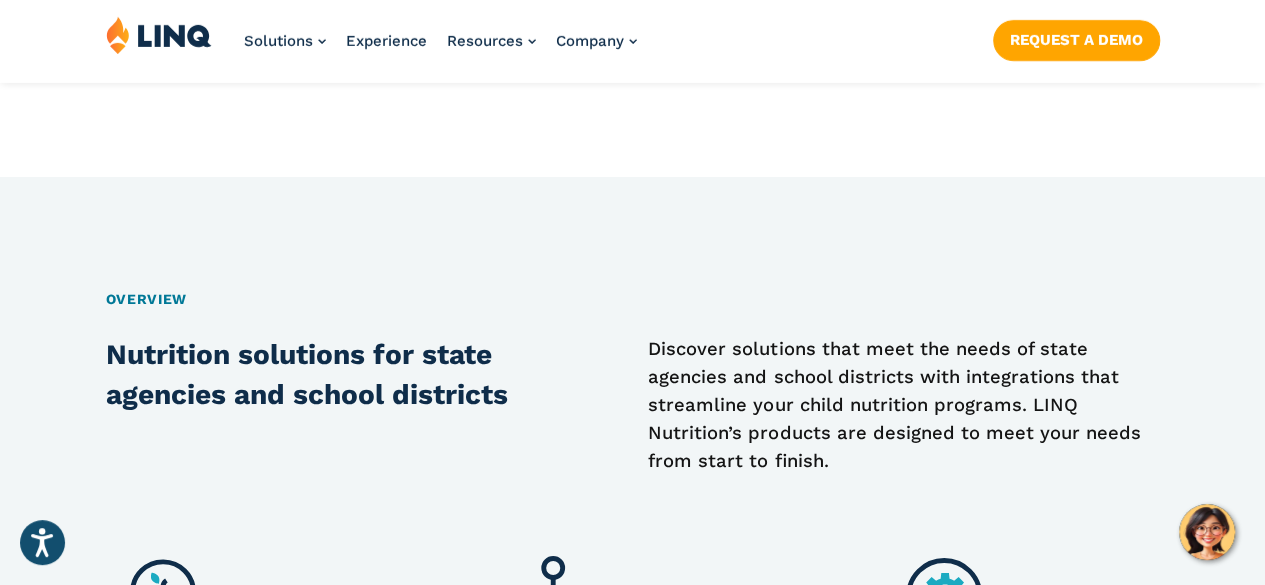 scroll, scrollTop: 1062, scrollLeft: 0, axis: vertical 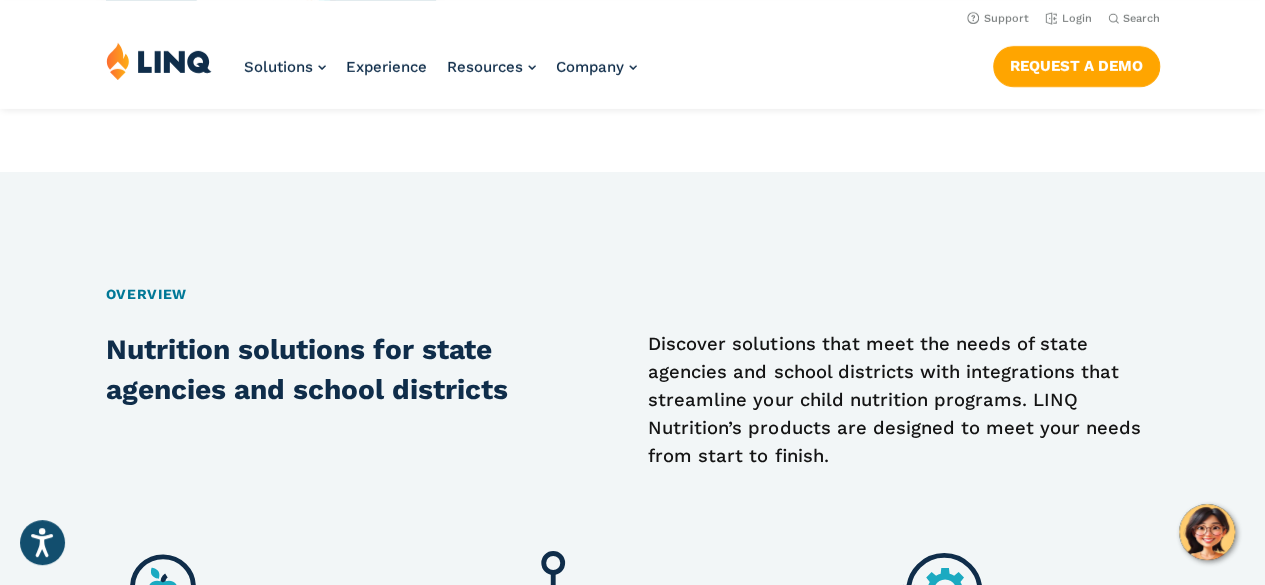 click at bounding box center (159, 61) 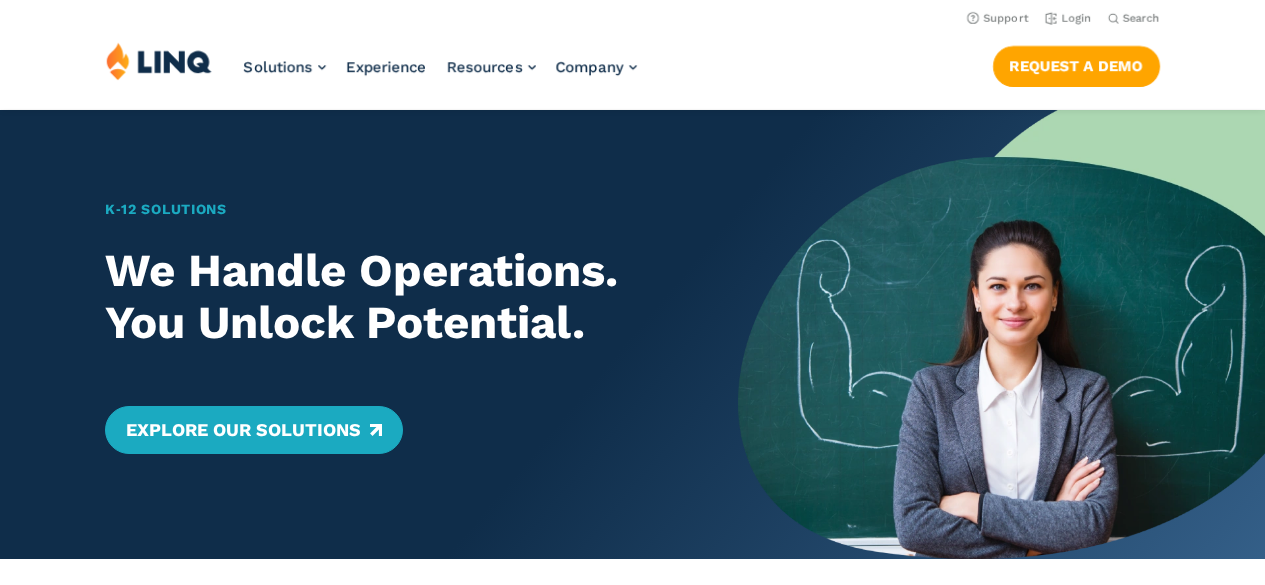 scroll, scrollTop: 0, scrollLeft: 0, axis: both 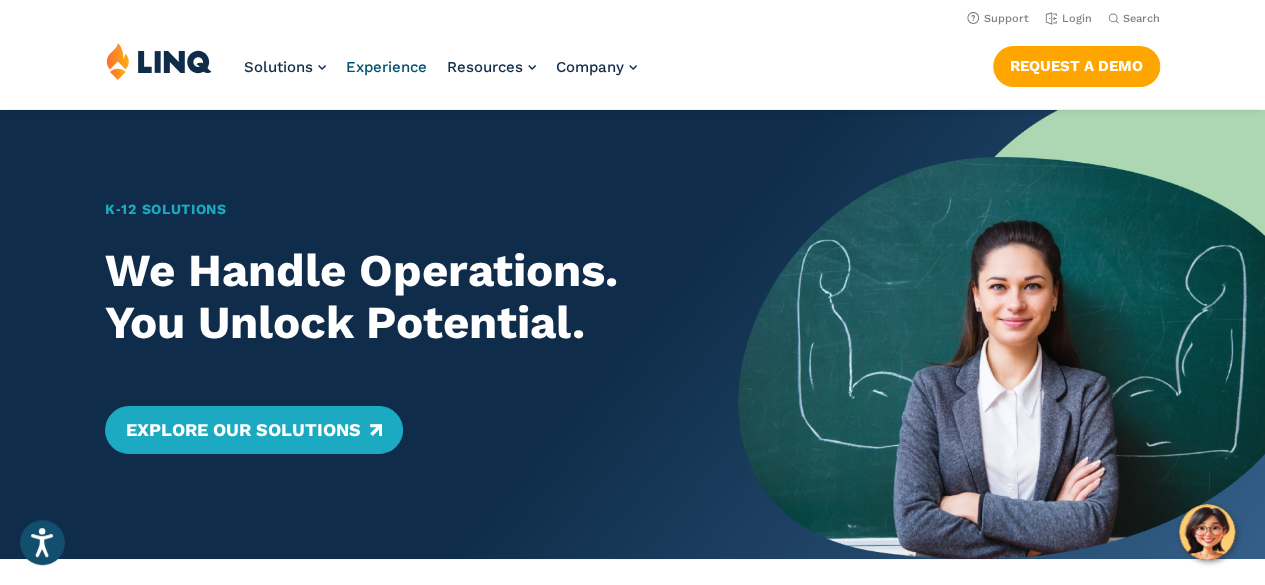 click on "Experience" at bounding box center [386, 67] 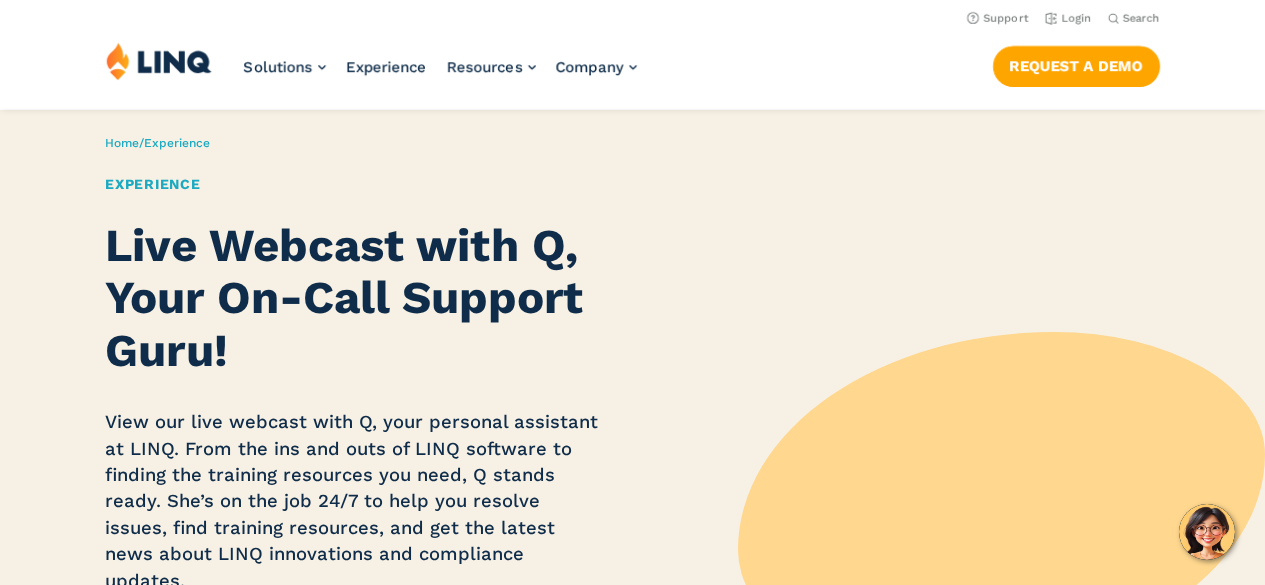 scroll, scrollTop: 0, scrollLeft: 0, axis: both 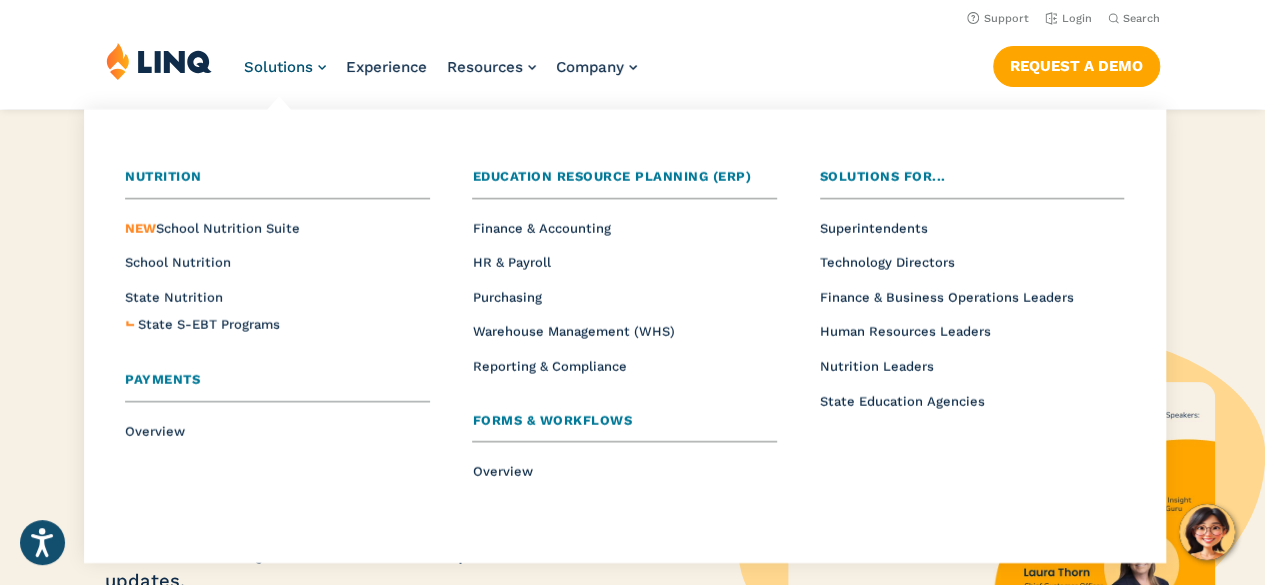 click on "Solutions" at bounding box center (278, 67) 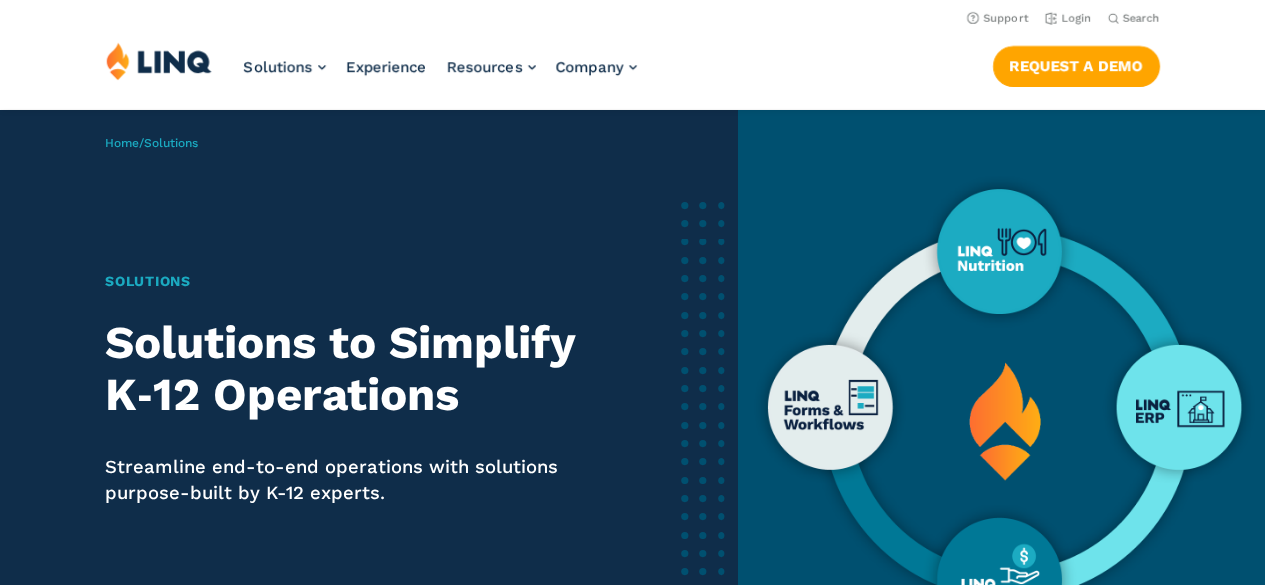 scroll, scrollTop: 0, scrollLeft: 0, axis: both 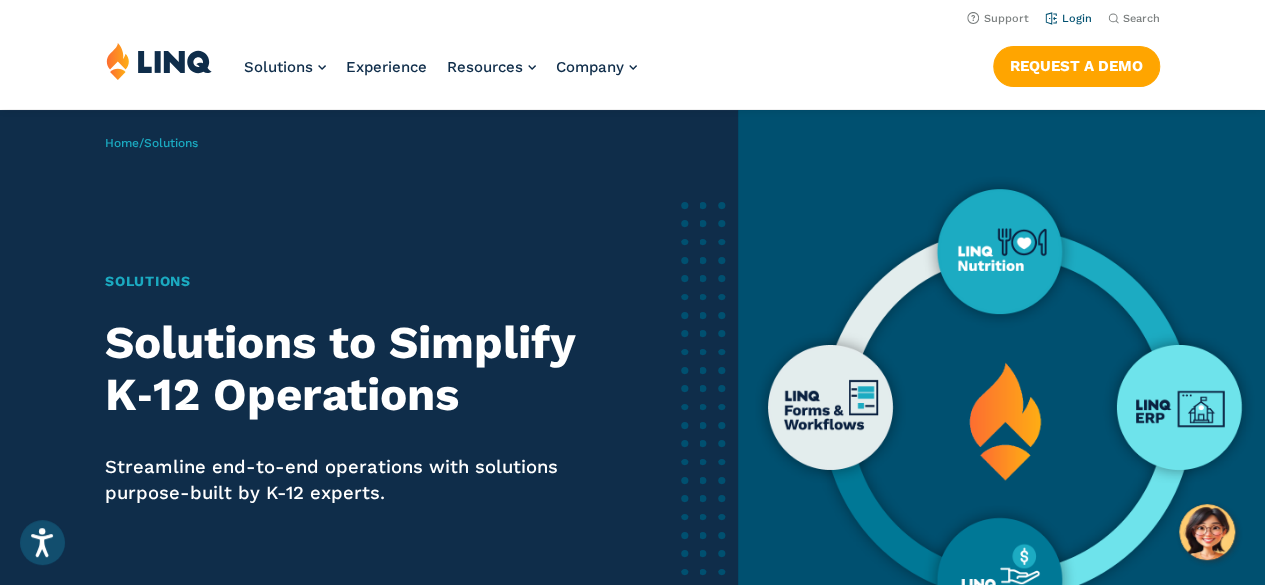 click on "Login" at bounding box center (1068, 17) 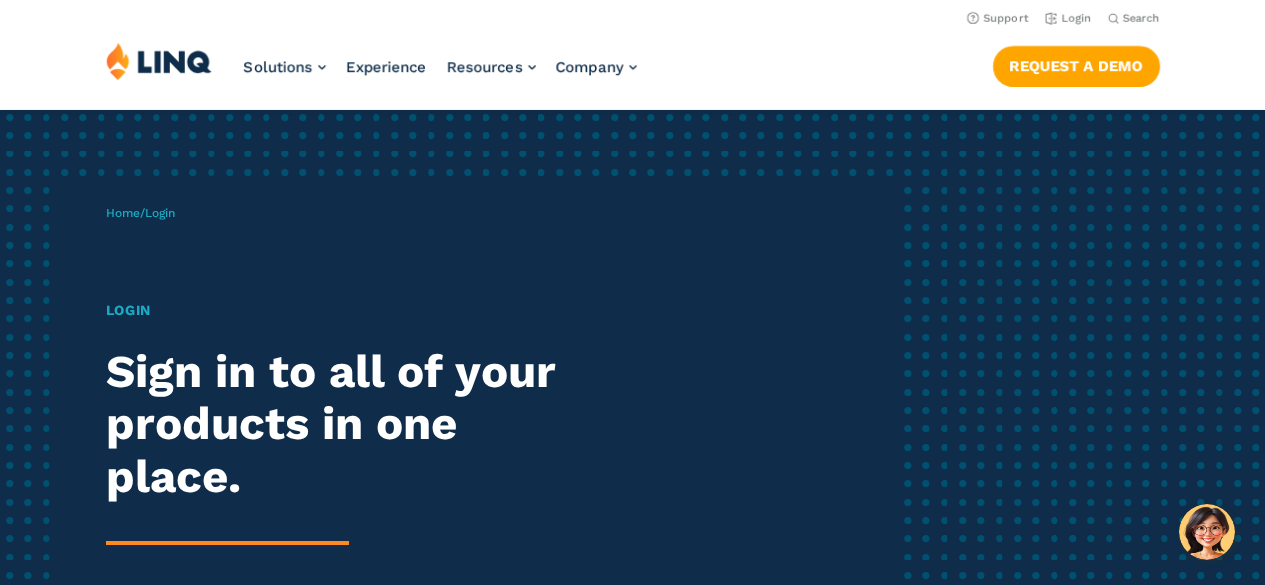 scroll, scrollTop: 0, scrollLeft: 0, axis: both 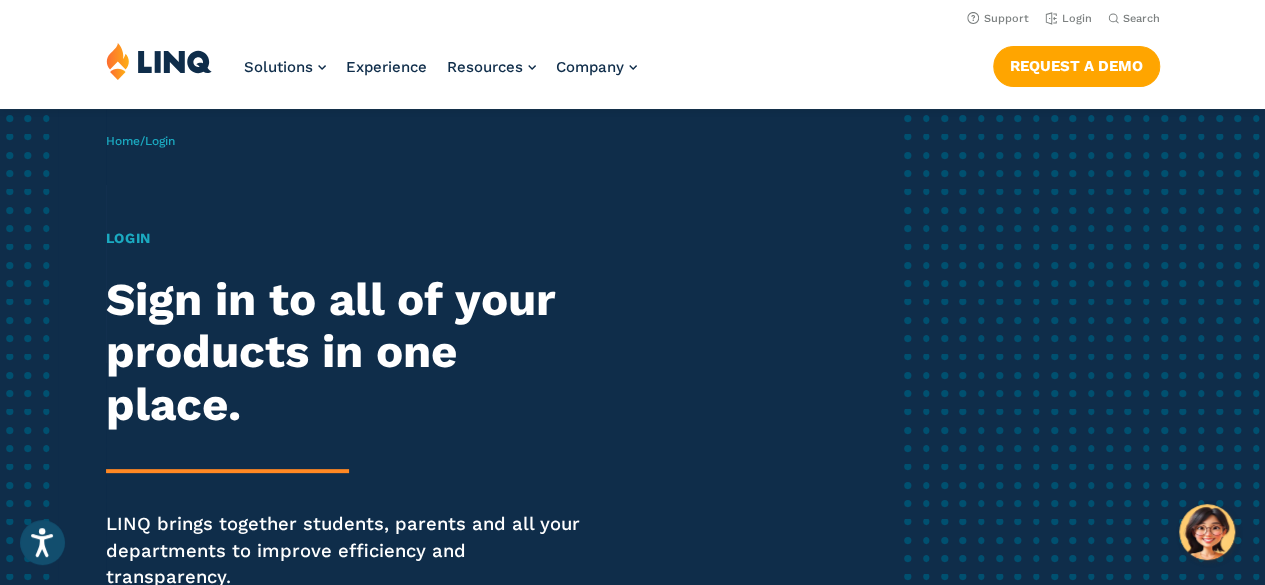 click on "Sign in to all of your products in one place." at bounding box center [349, 353] 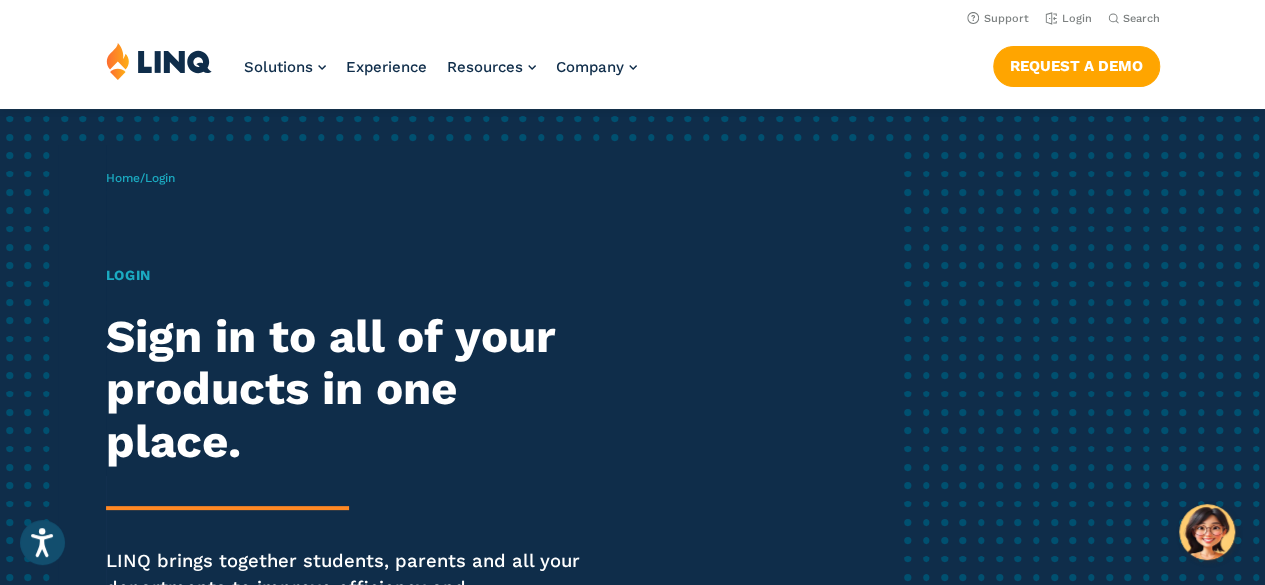 scroll, scrollTop: 0, scrollLeft: 0, axis: both 